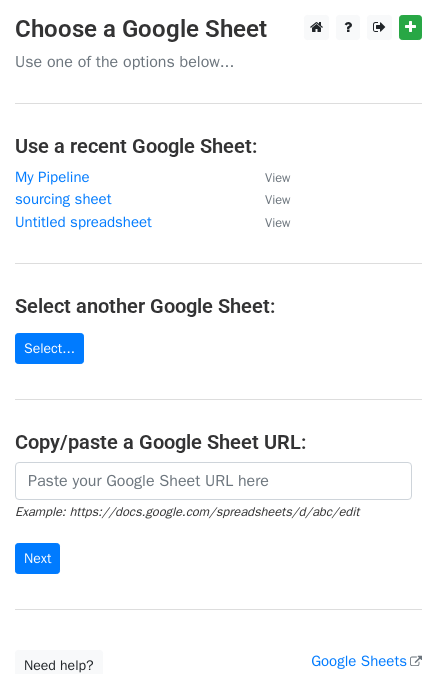 scroll, scrollTop: 0, scrollLeft: 0, axis: both 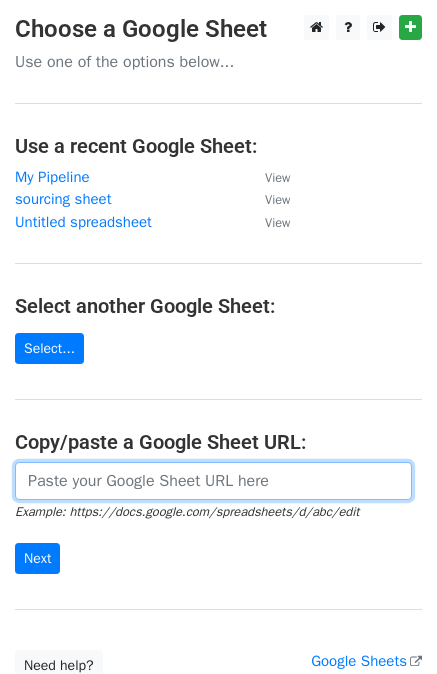 click at bounding box center (213, 481) 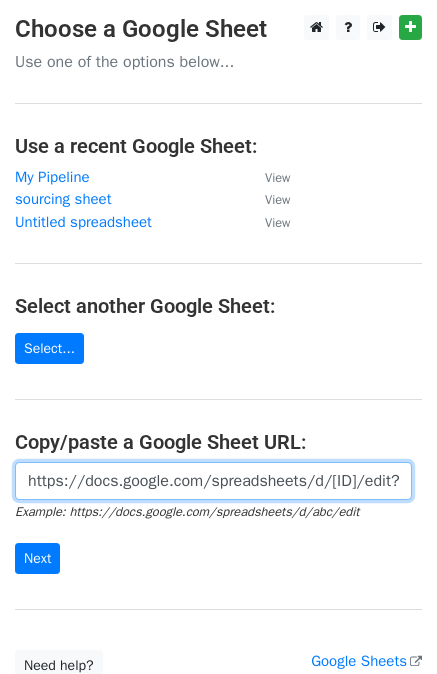 scroll, scrollTop: 0, scrollLeft: 617, axis: horizontal 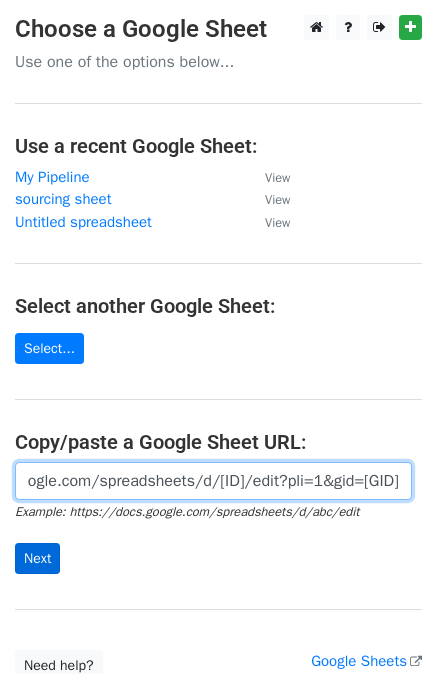 type on "https://docs.google.com/spreadsheets/d/1U_mQk6aSlQtYKjJl1zyBDHA5CHALlrQZ76MJY6oaIv0/edit?pli=1&gid=118550152#gid=118550152" 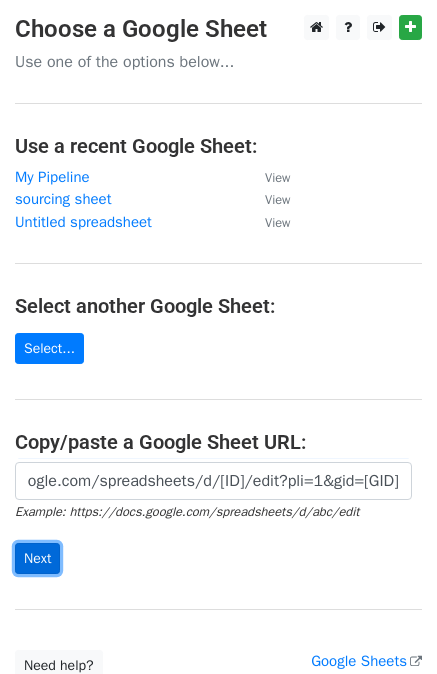 click on "Next" at bounding box center [37, 558] 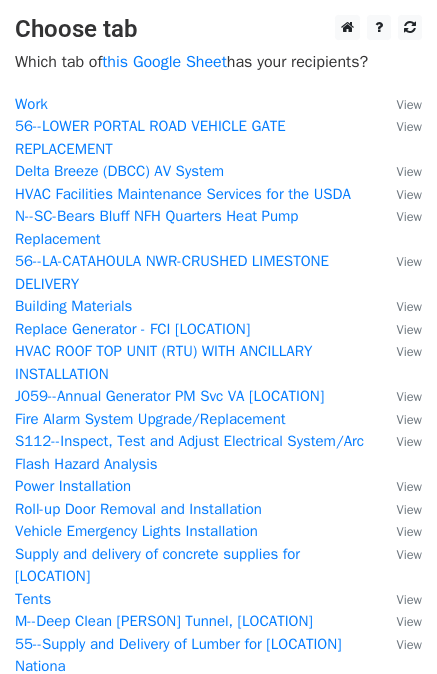scroll, scrollTop: 0, scrollLeft: 0, axis: both 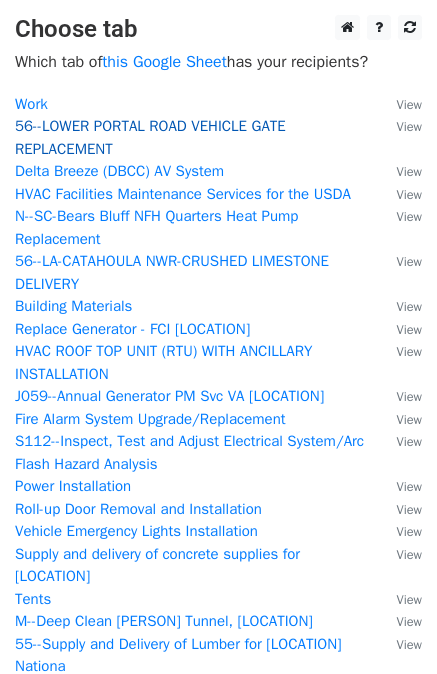 click on "56--LOWER PORTAL ROAD VEHICLE GATE REPLACEMENT" at bounding box center [150, 137] 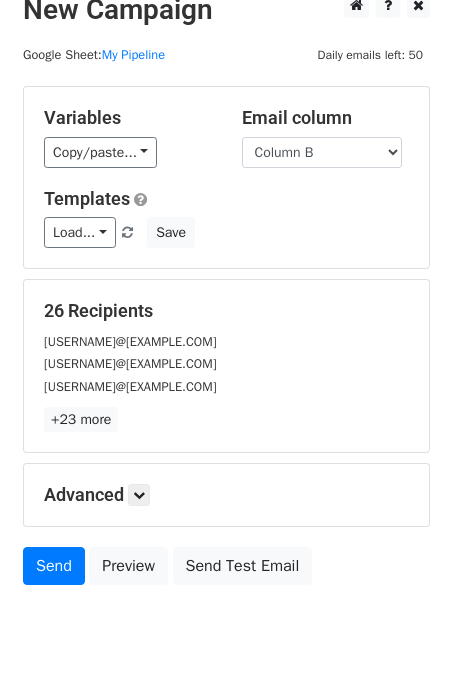 scroll, scrollTop: 0, scrollLeft: 0, axis: both 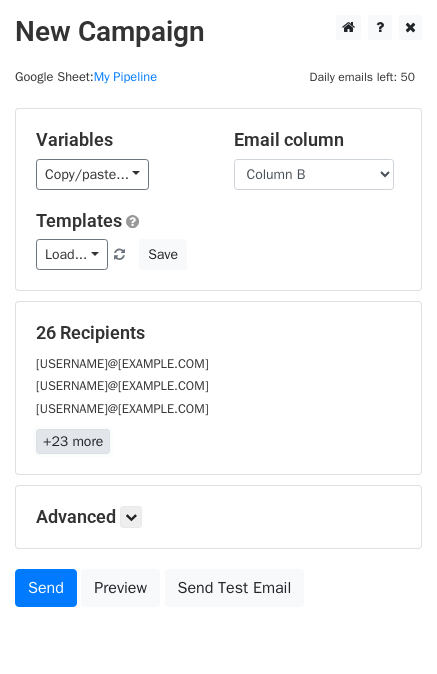 click on "+23 more" at bounding box center (73, 441) 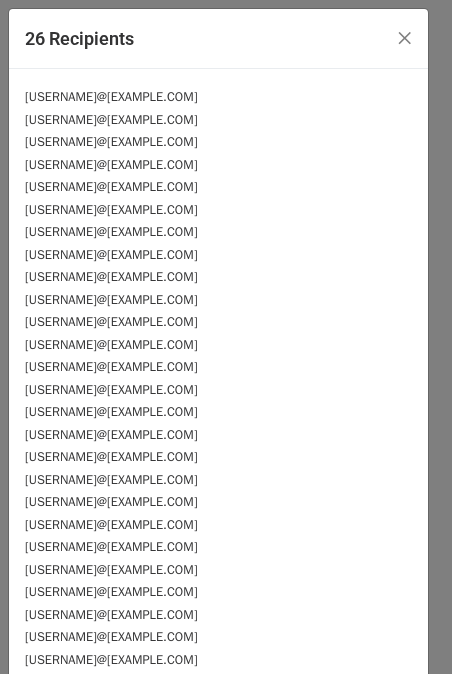 scroll, scrollTop: 90, scrollLeft: 0, axis: vertical 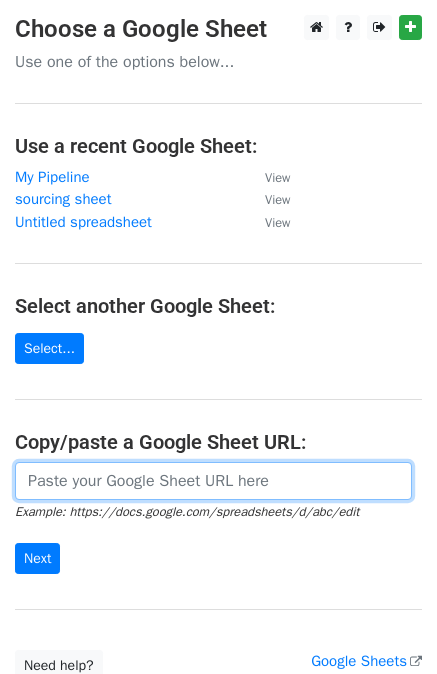 click at bounding box center [213, 481] 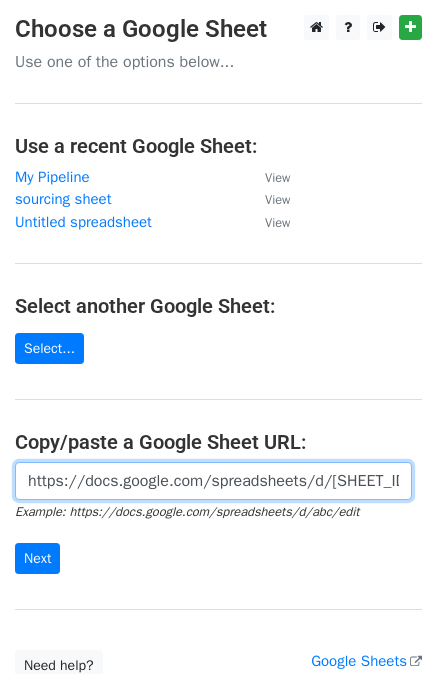 scroll, scrollTop: 0, scrollLeft: 617, axis: horizontal 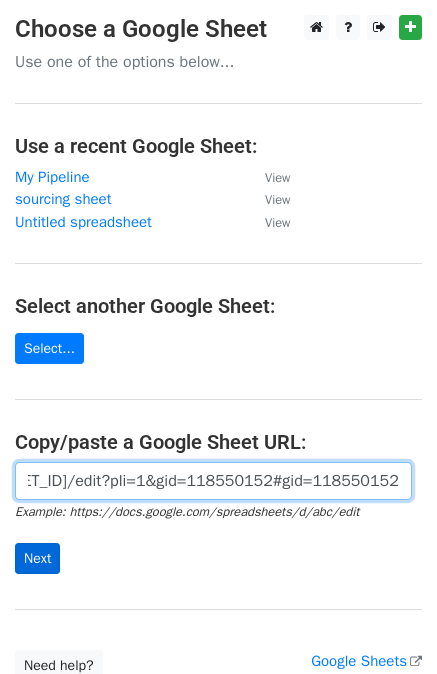 type on "https://docs.google.com/spreadsheets/d/1U_mQk6aSlQtYKjJl1zyBDHA5CHALlrQZ76MJY6oaIv0/edit?pli=1&gid=118550152#gid=118550152" 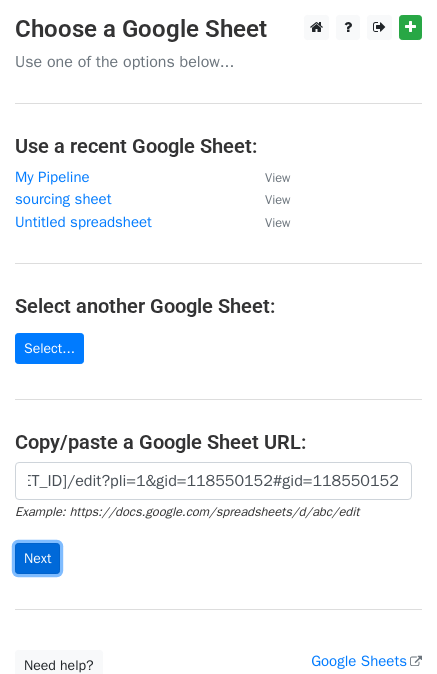 scroll, scrollTop: 0, scrollLeft: 0, axis: both 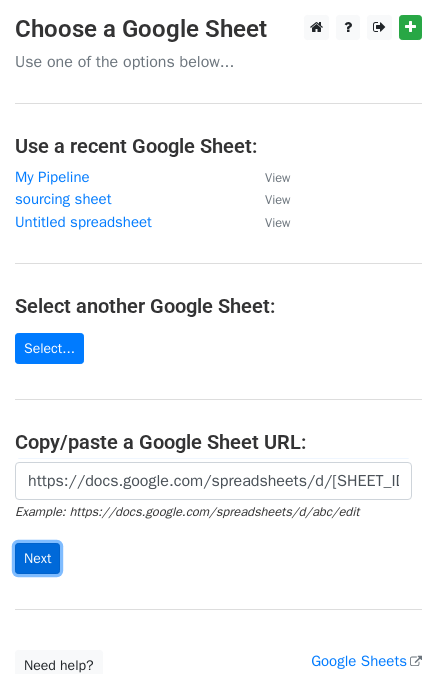 click on "Next" at bounding box center (37, 558) 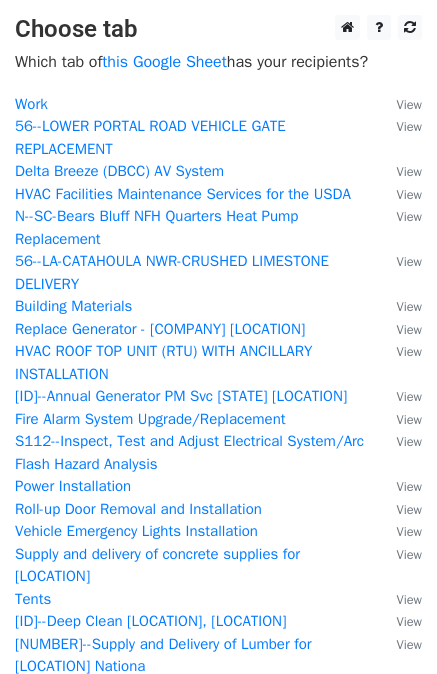 scroll, scrollTop: 0, scrollLeft: 0, axis: both 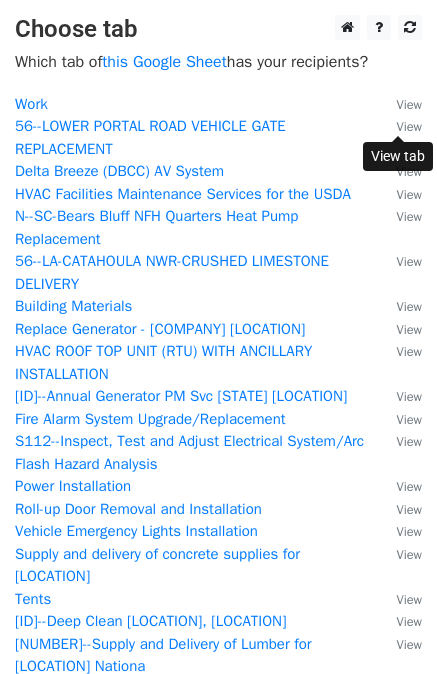 click on "View" at bounding box center (409, 127) 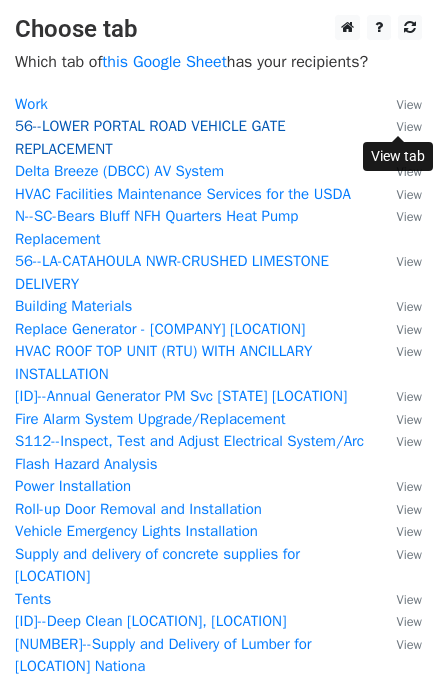 click on "56--LOWER PORTAL ROAD VEHICLE GATE REPLACEMENT" at bounding box center (150, 137) 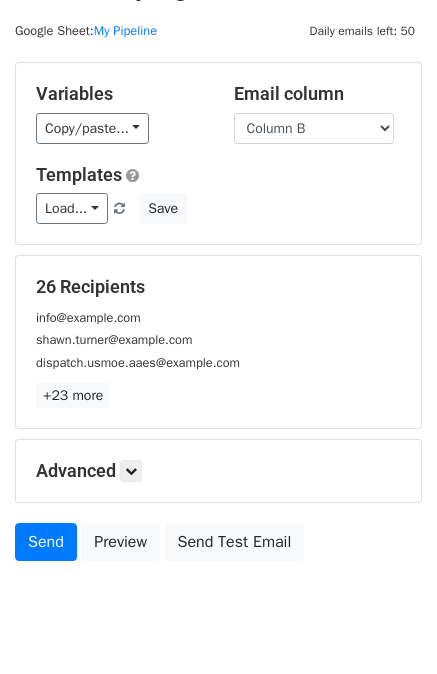 scroll, scrollTop: 0, scrollLeft: 0, axis: both 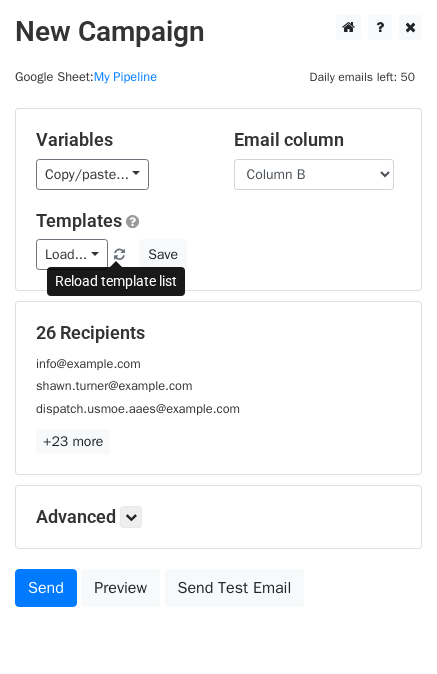 click at bounding box center [119, 255] 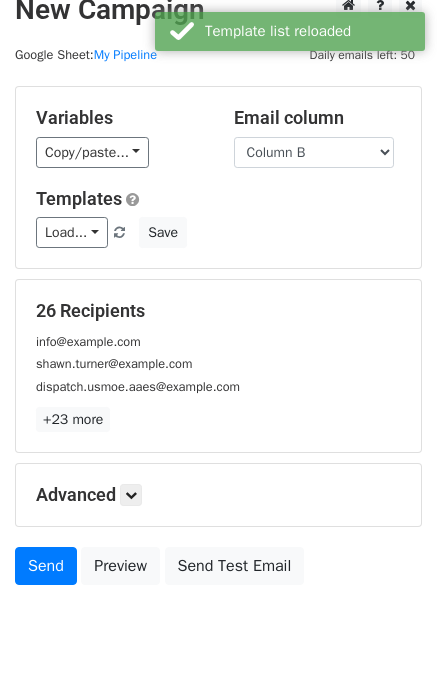 scroll, scrollTop: 100, scrollLeft: 0, axis: vertical 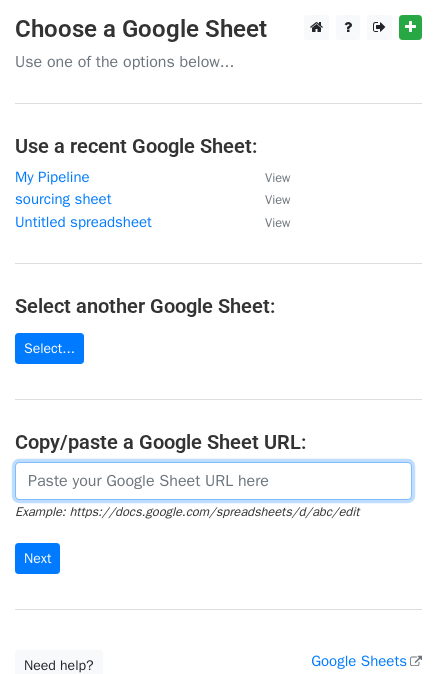click at bounding box center [213, 481] 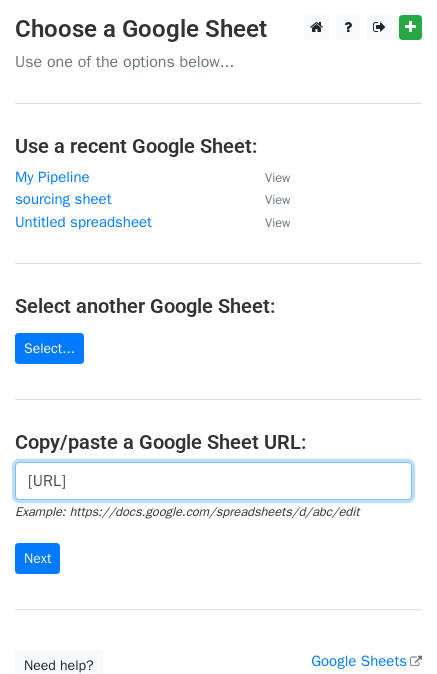 scroll, scrollTop: 0, scrollLeft: 617, axis: horizontal 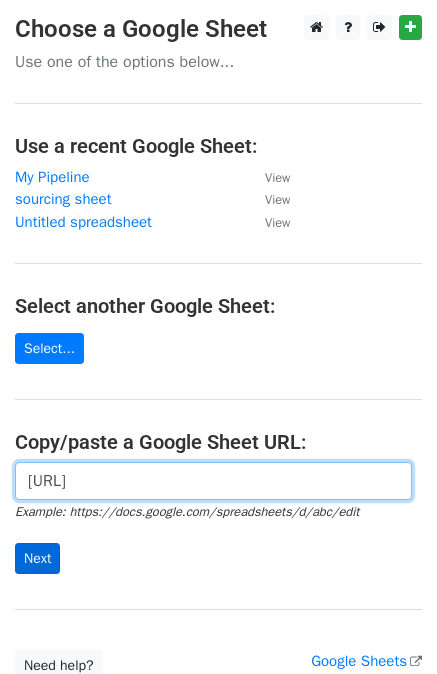 type on "https://docs.google.com/spreadsheets/d/1U_mQk6aSlQtYKjJl1zyBDHA5CHALlrQZ76MJY6oaIv0/edit?pli=1&gid=118550152#gid=118550152" 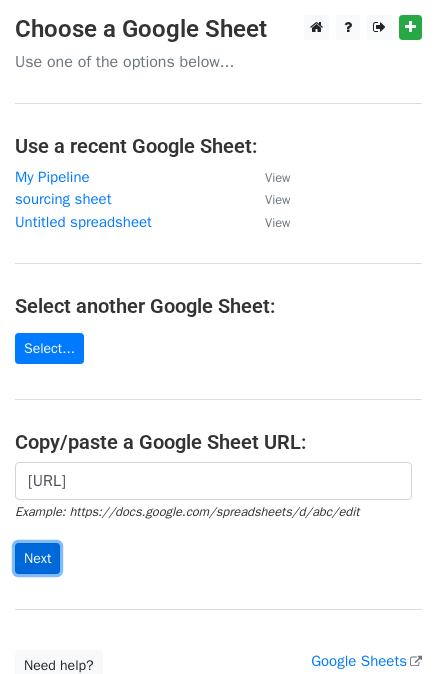 scroll, scrollTop: 0, scrollLeft: 0, axis: both 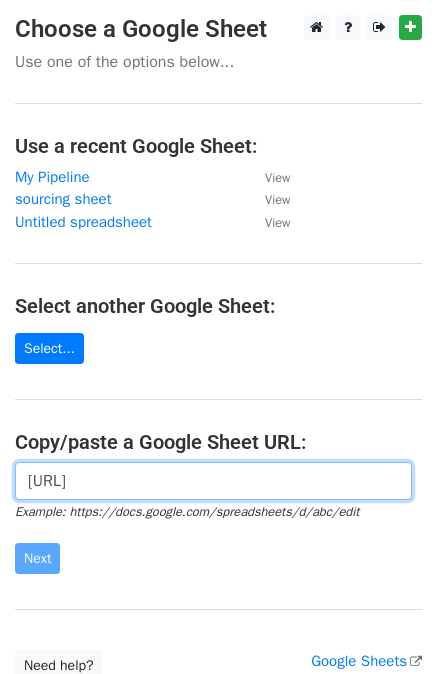 click on "https://docs.google.com/spreadsheets/d/1U_mQk6aSlQtYKjJl1zyBDHA5CHALlrQZ76MJY6oaIv0/edit?pli=1&gid=118550152#gid=118550152" at bounding box center [213, 481] 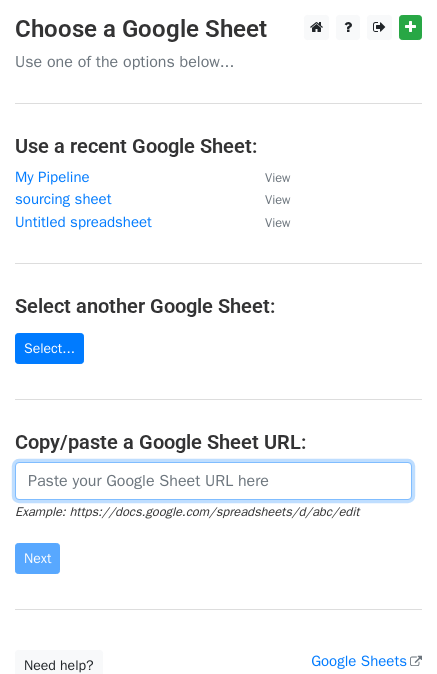 click at bounding box center (213, 481) 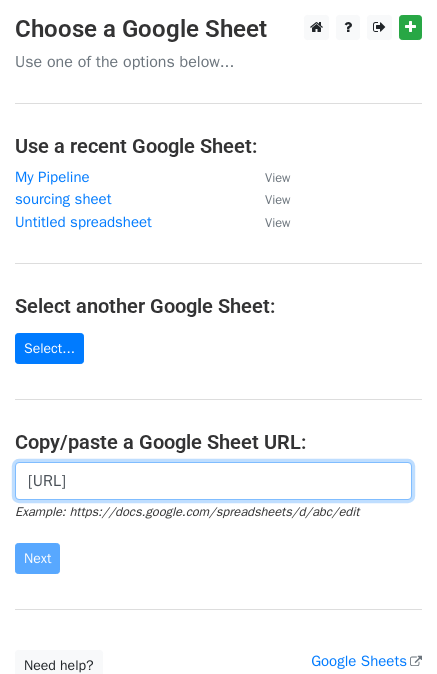 scroll, scrollTop: 0, scrollLeft: 617, axis: horizontal 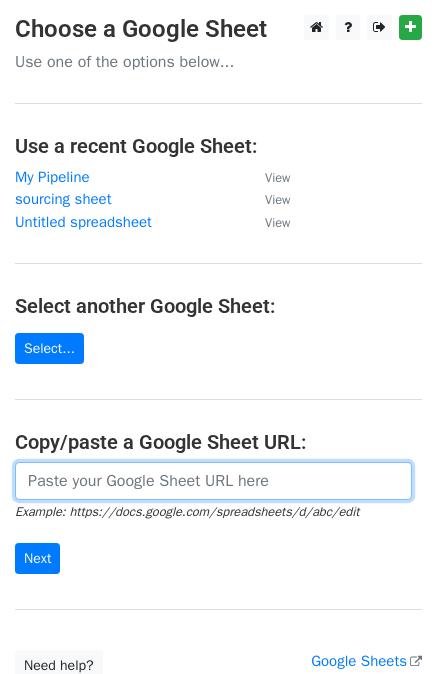 click at bounding box center [213, 481] 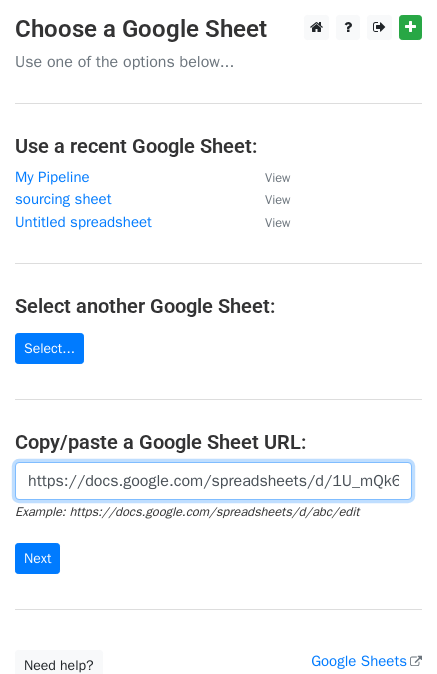 scroll, scrollTop: 0, scrollLeft: 617, axis: horizontal 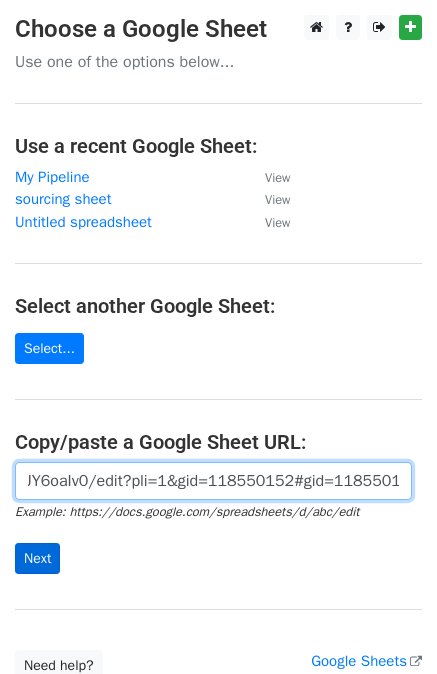 type on "https://docs.google.com/spreadsheets/d/1U_mQk6aSlQtYKjJl1zyBDHA5CHALlrQZ76MJY6oaIv0/edit?pli=1&gid=118550152#gid=118550152" 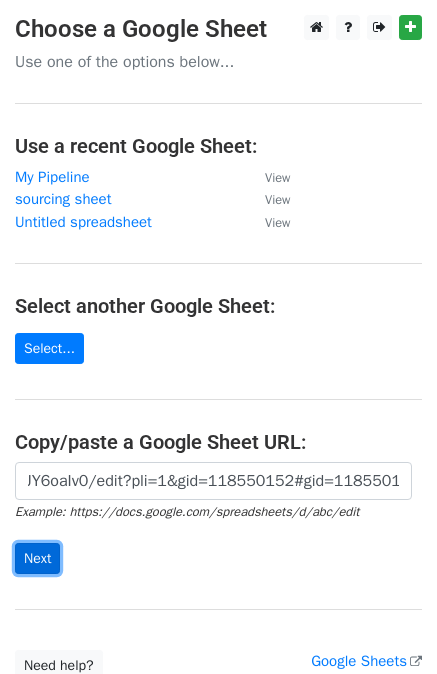 scroll, scrollTop: 0, scrollLeft: 0, axis: both 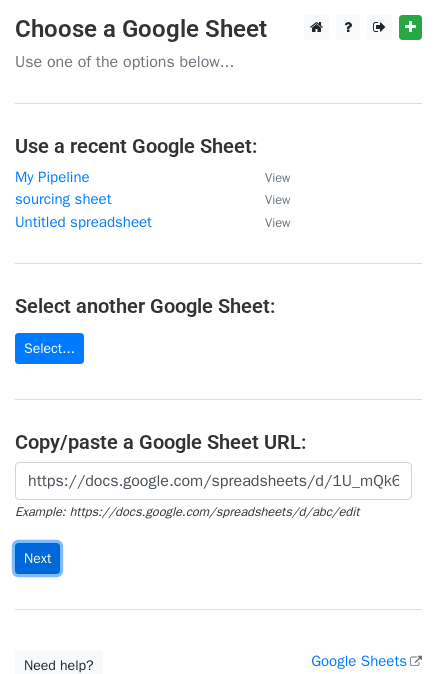 click on "Next" at bounding box center [37, 558] 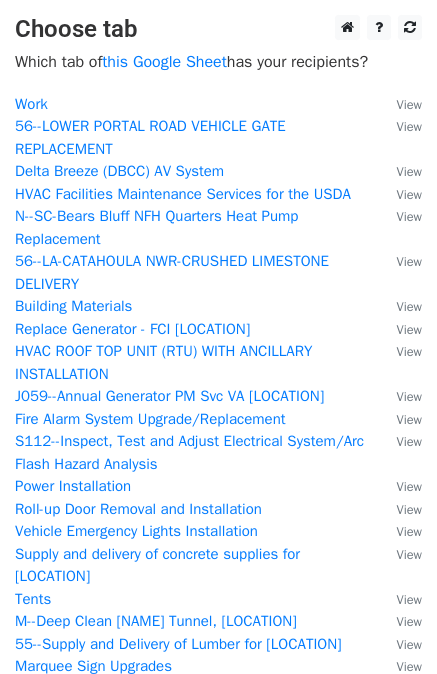 scroll, scrollTop: 0, scrollLeft: 0, axis: both 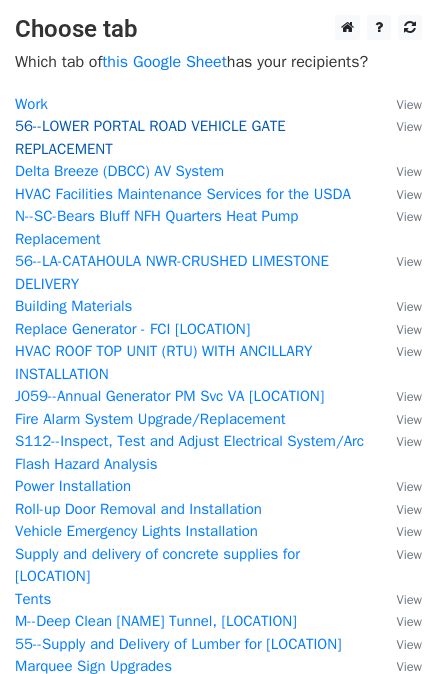 click on "56--LOWER PORTAL ROAD VEHICLE GATE REPLACEMENT" at bounding box center (150, 137) 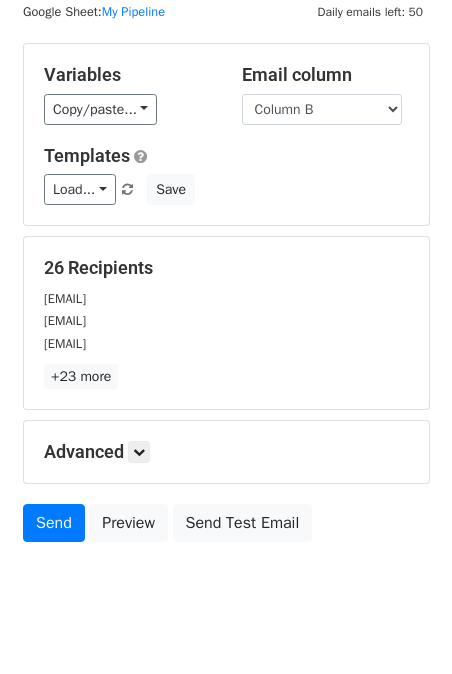 scroll, scrollTop: 100, scrollLeft: 0, axis: vertical 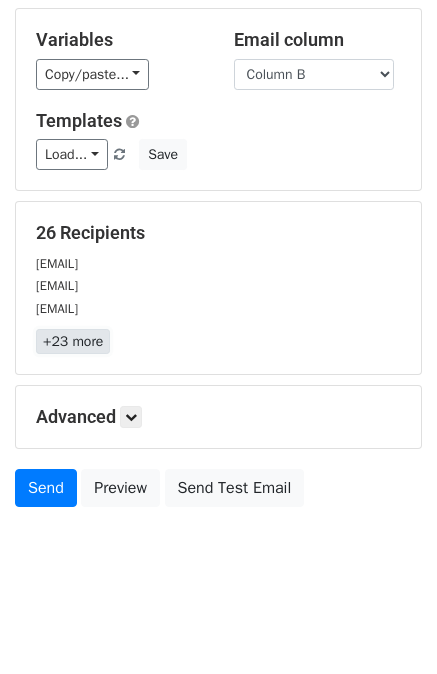 click on "+23 more" at bounding box center (73, 341) 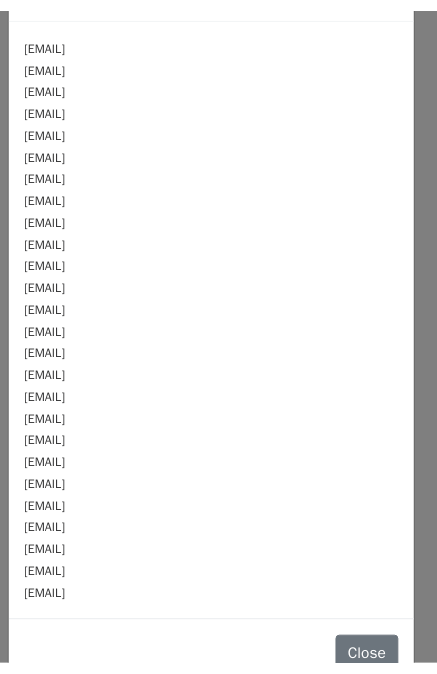 scroll, scrollTop: 90, scrollLeft: 0, axis: vertical 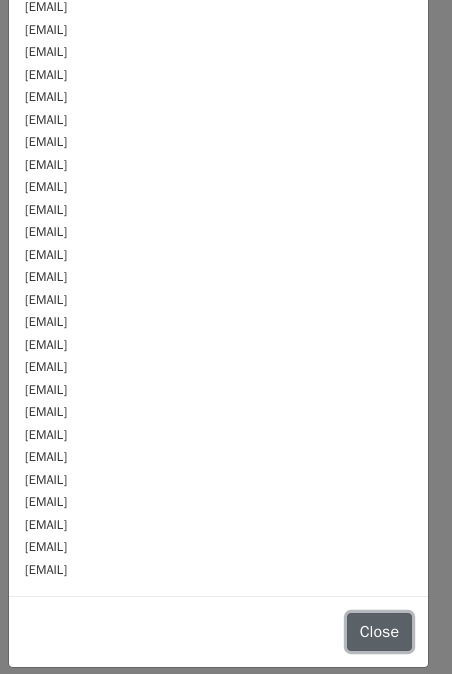 click on "Close" at bounding box center (379, 632) 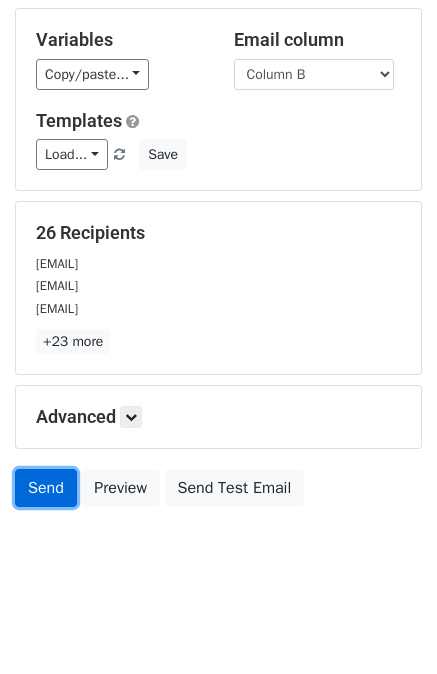 click on "Send" at bounding box center (46, 488) 